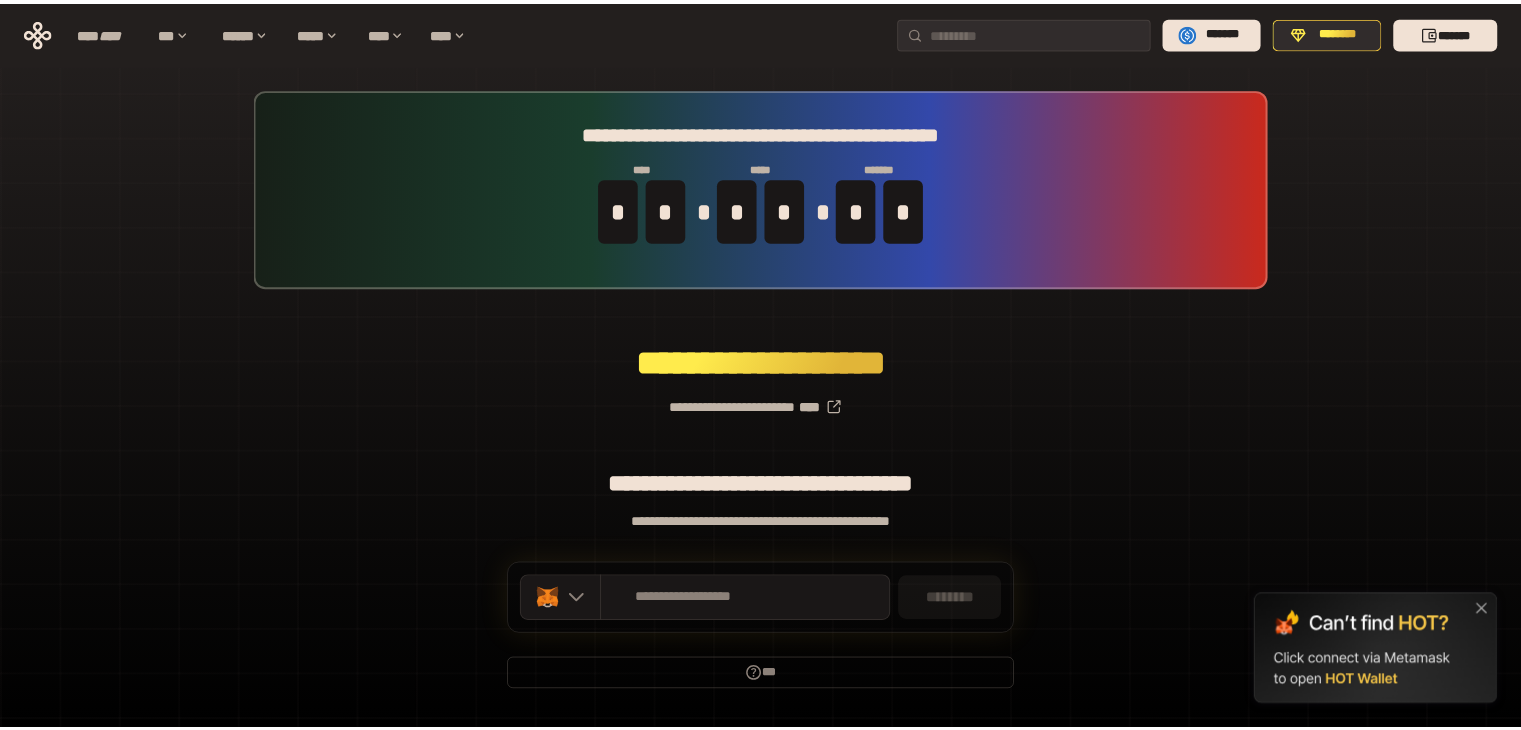 scroll, scrollTop: 0, scrollLeft: 0, axis: both 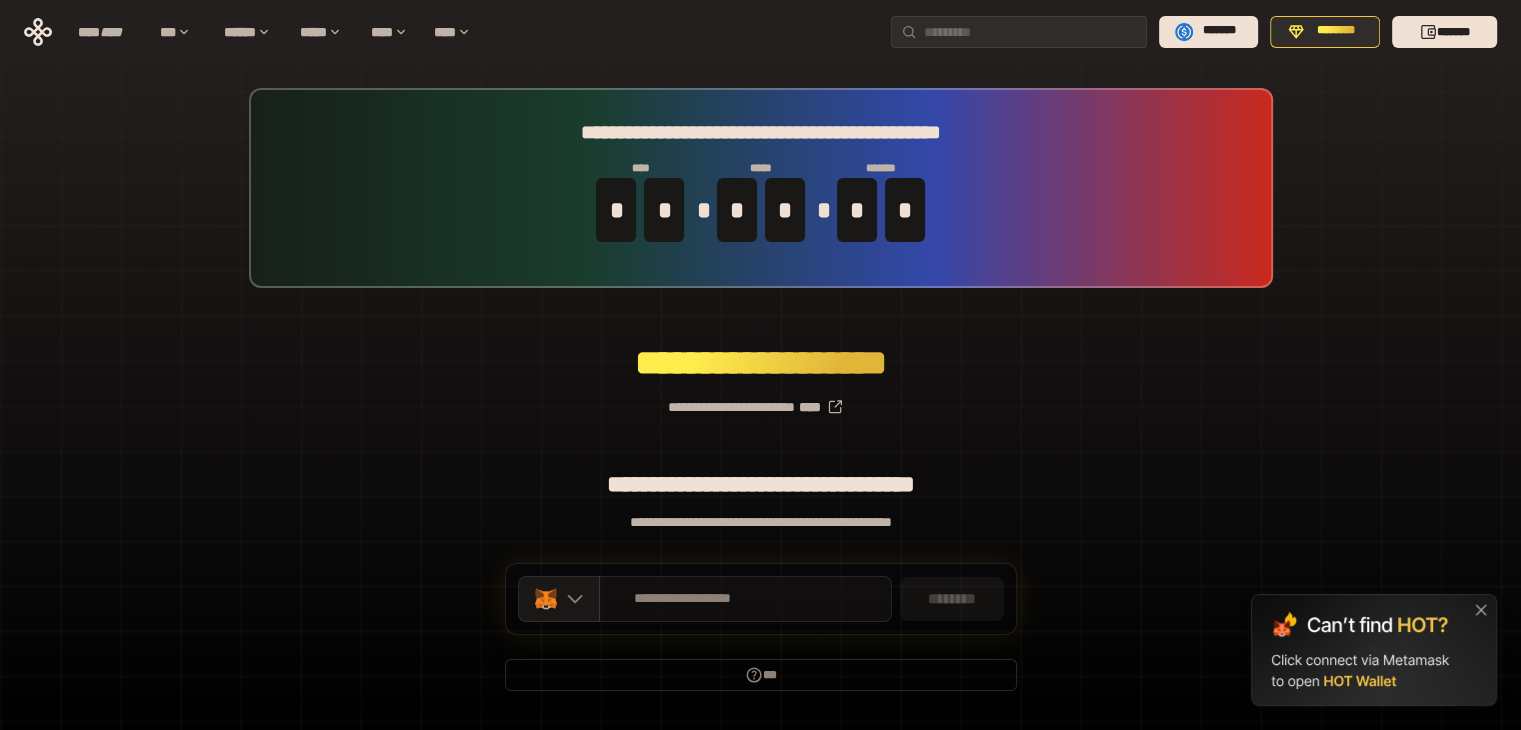 click on "**********" at bounding box center (745, 599) 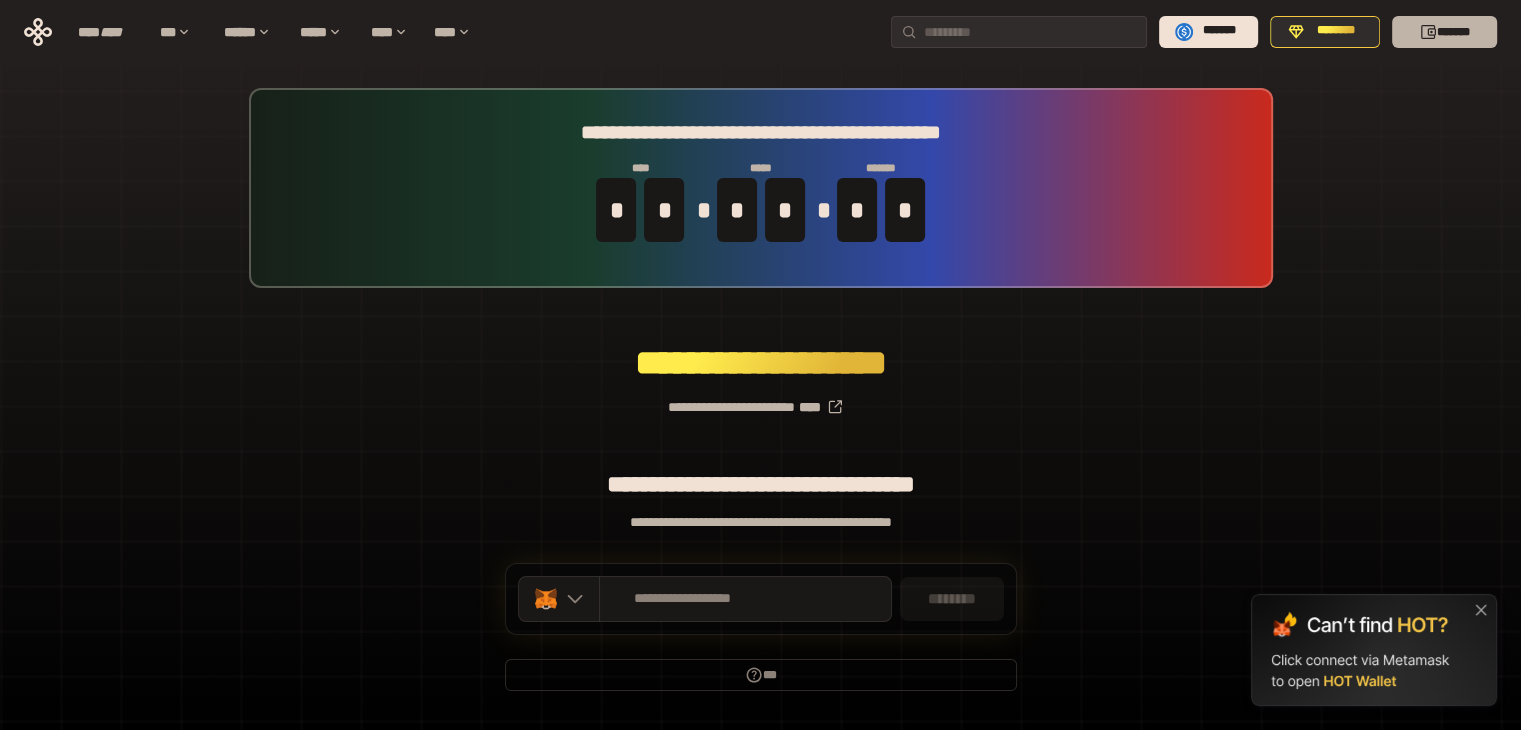 click on "*******" at bounding box center [1444, 32] 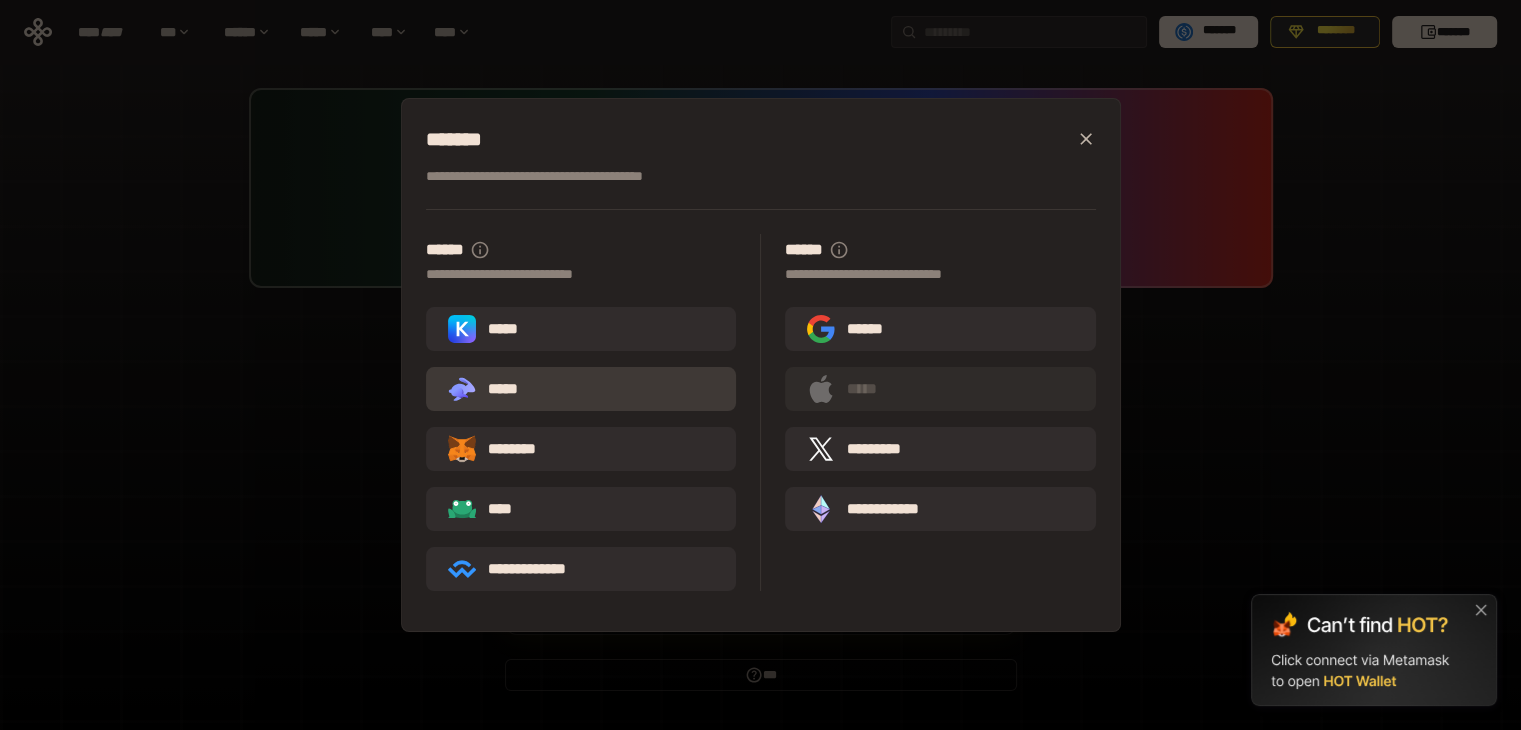 click on ".st0{fill:url(#SVGID_1_);}
.st1{fill-rule:evenodd;clip-rule:evenodd;fill:url(#SVGID_00000161597173617360504640000012432366591255278478_);}
.st2{fill-rule:evenodd;clip-rule:evenodd;fill:url(#SVGID_00000021803777515098205300000017382971856690286485_);}
.st3{fill:url(#SVGID_00000031192219548086493050000012287181694732331425_);}
*****" at bounding box center [581, 389] 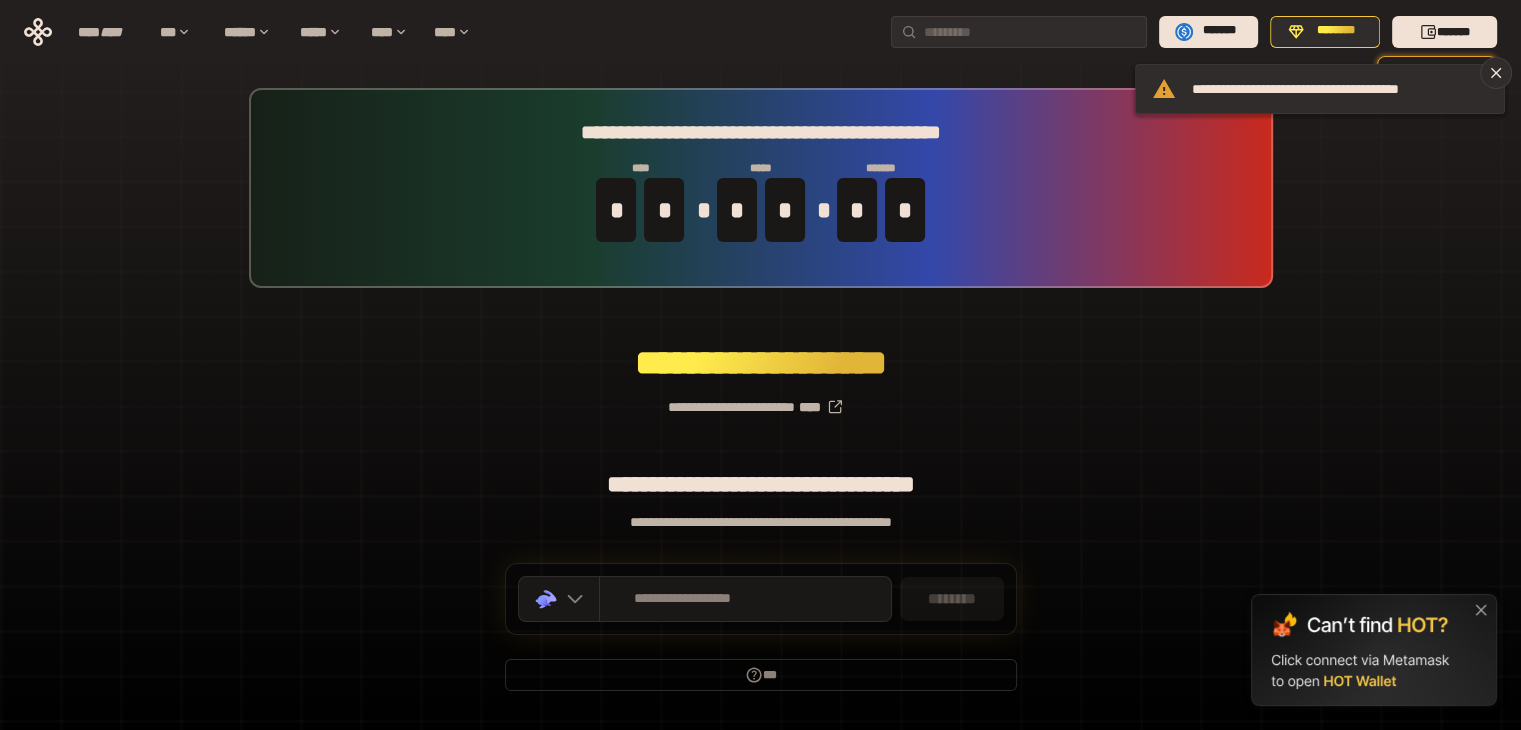 click at bounding box center (1374, 650) 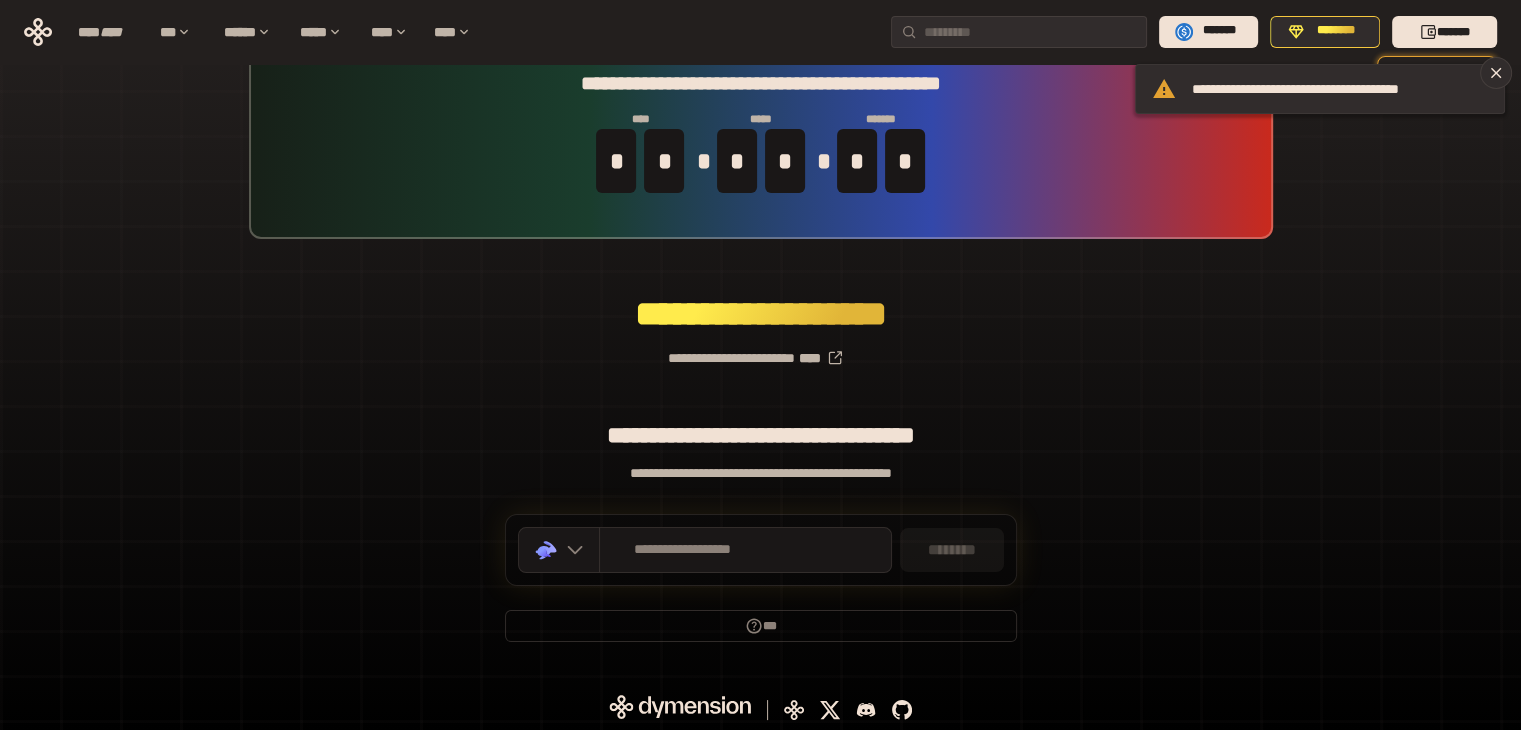 scroll, scrollTop: 52, scrollLeft: 0, axis: vertical 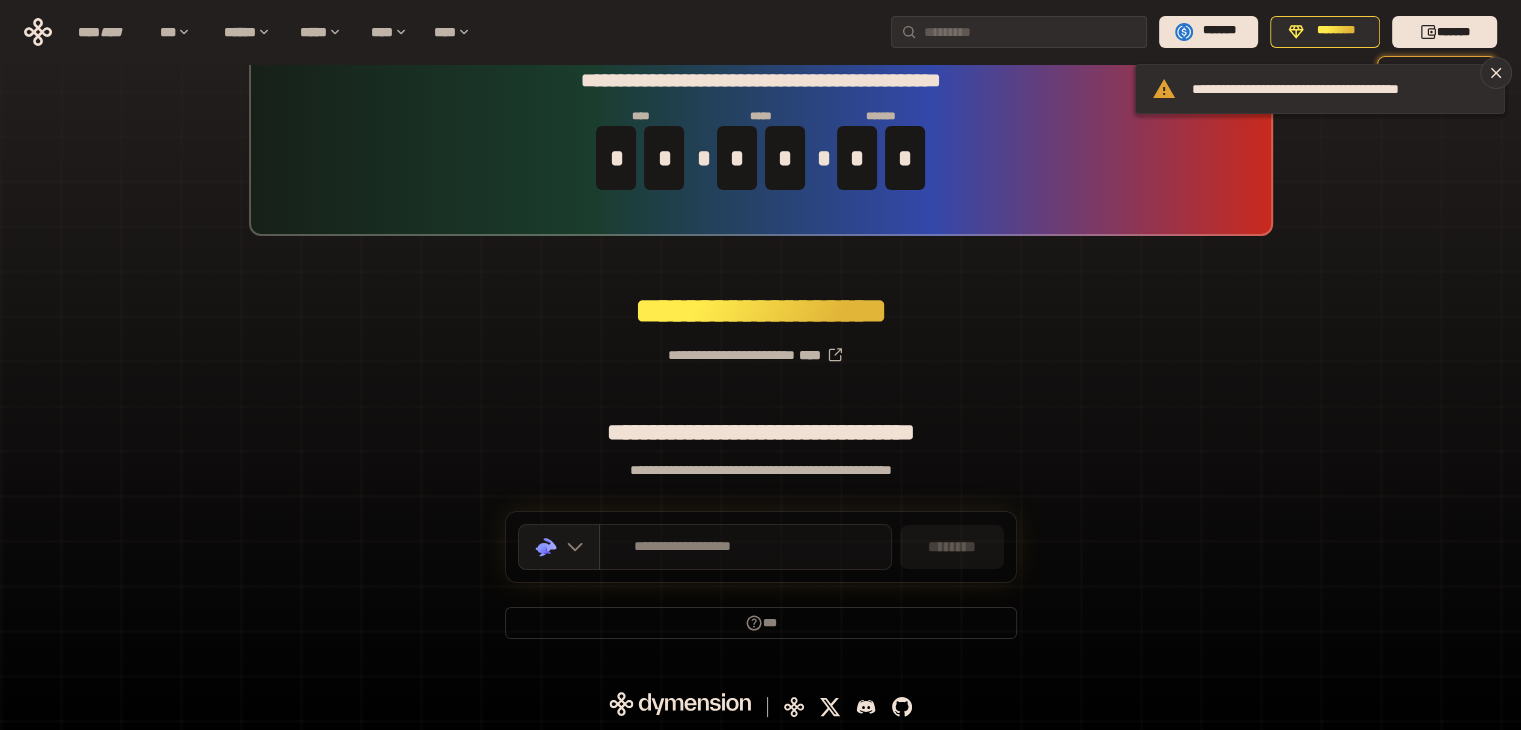 click on "**********" at bounding box center (683, 547) 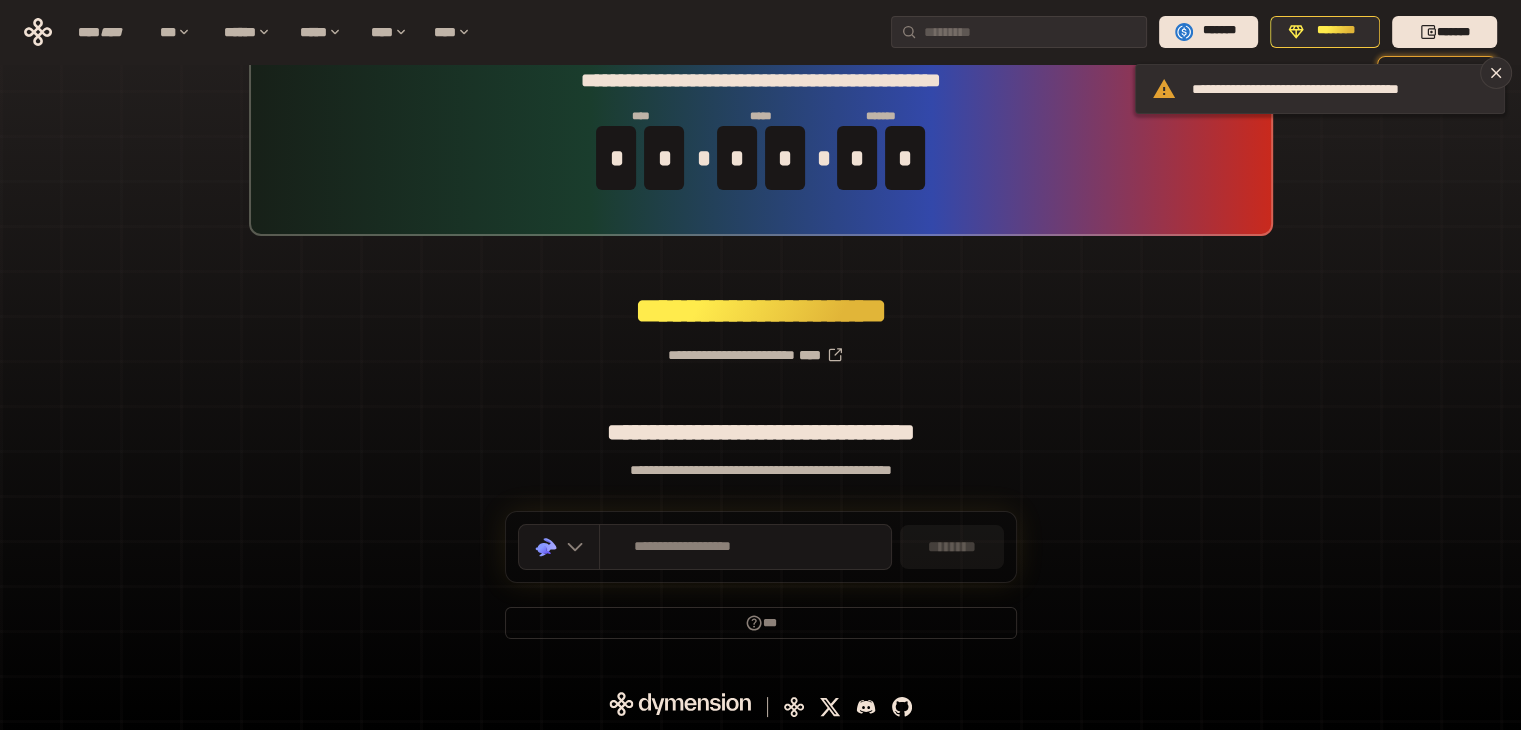 click on "********" at bounding box center [952, 547] 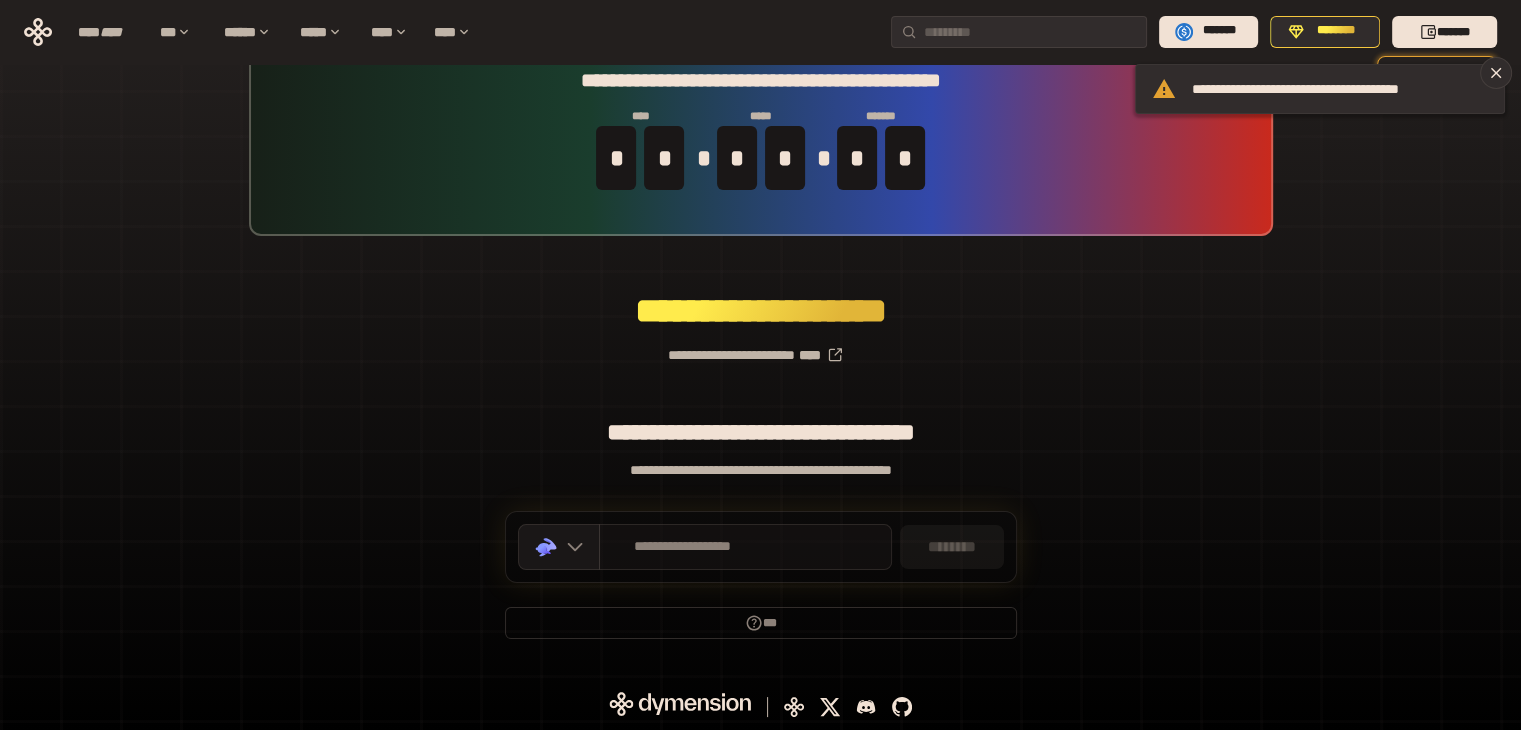 drag, startPoint x: 922, startPoint y: 546, endPoint x: 608, endPoint y: 548, distance: 314.00638 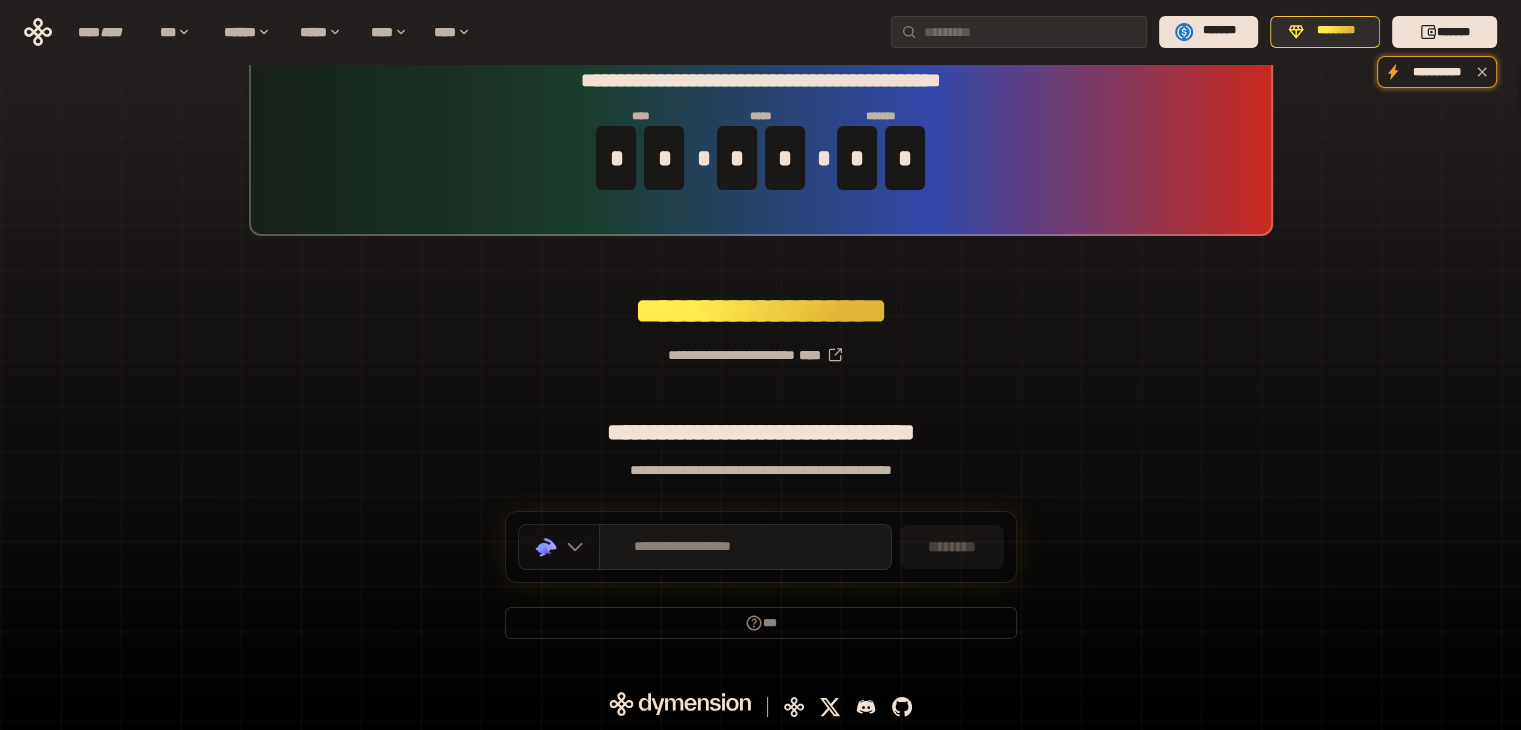 click 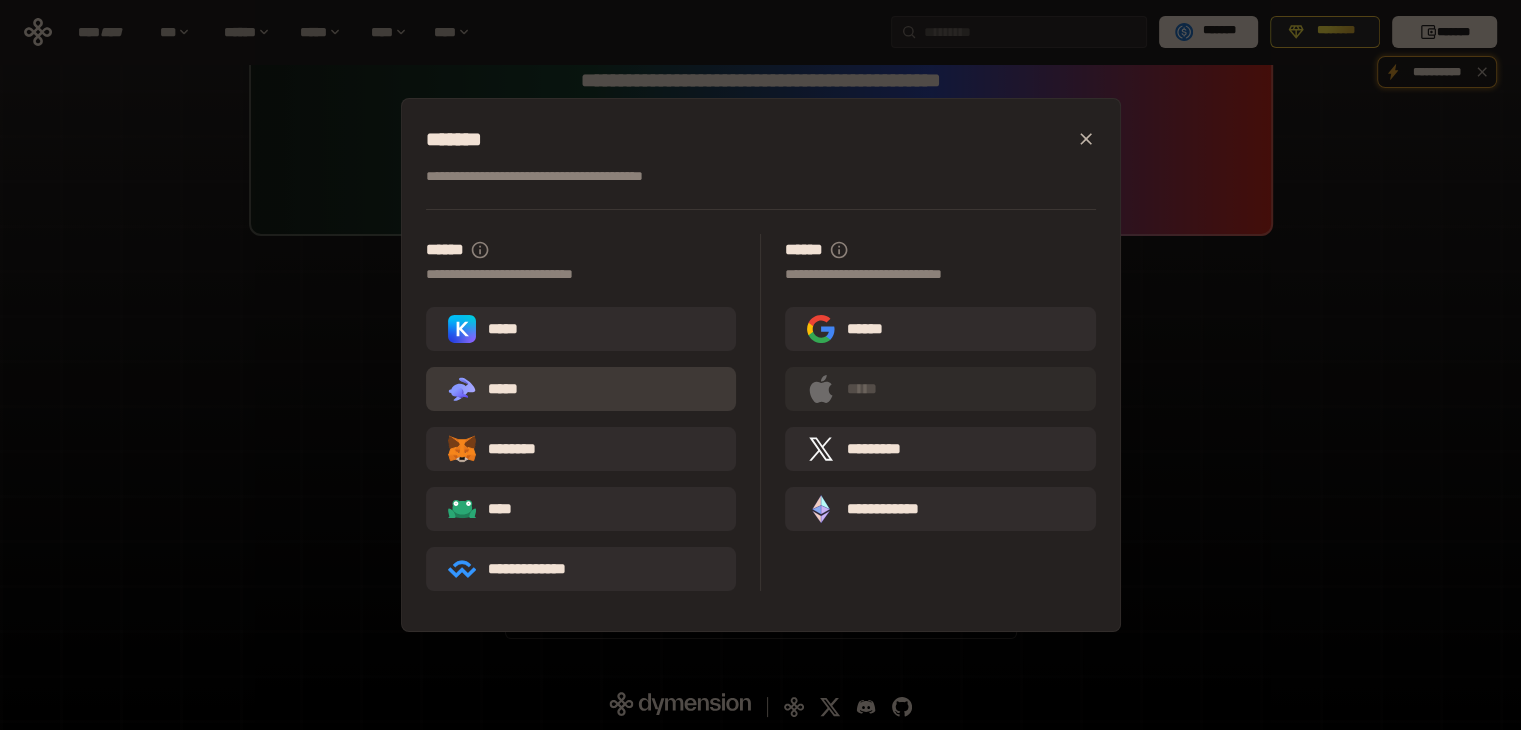 click on ".st0{fill:url(#SVGID_1_);}
.st1{fill-rule:evenodd;clip-rule:evenodd;fill:url(#SVGID_00000161597173617360504640000012432366591255278478_);}
.st2{fill-rule:evenodd;clip-rule:evenodd;fill:url(#SVGID_00000021803777515098205300000017382971856690286485_);}
.st3{fill:url(#SVGID_00000031192219548086493050000012287181694732331425_);}
*****" at bounding box center (581, 389) 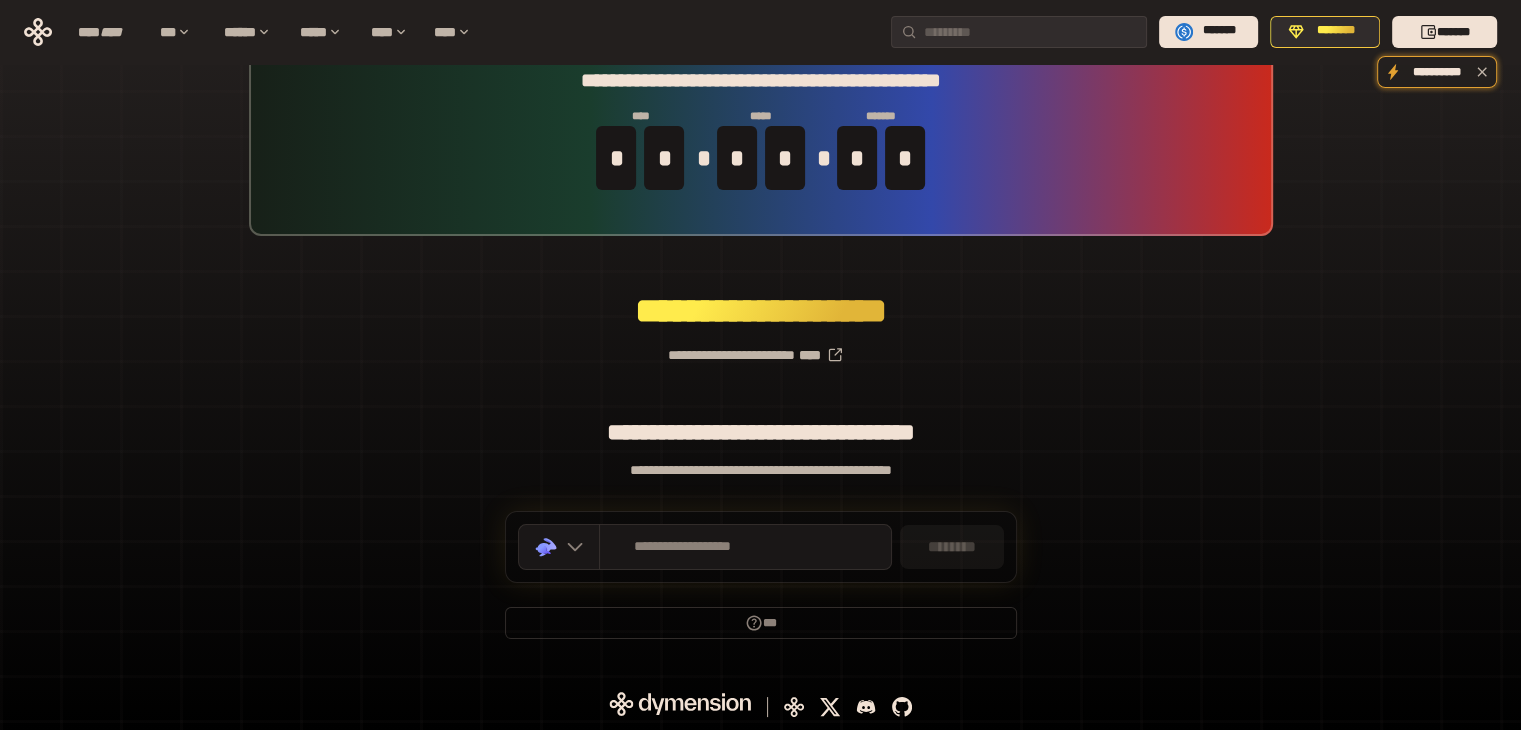 scroll, scrollTop: 0, scrollLeft: 0, axis: both 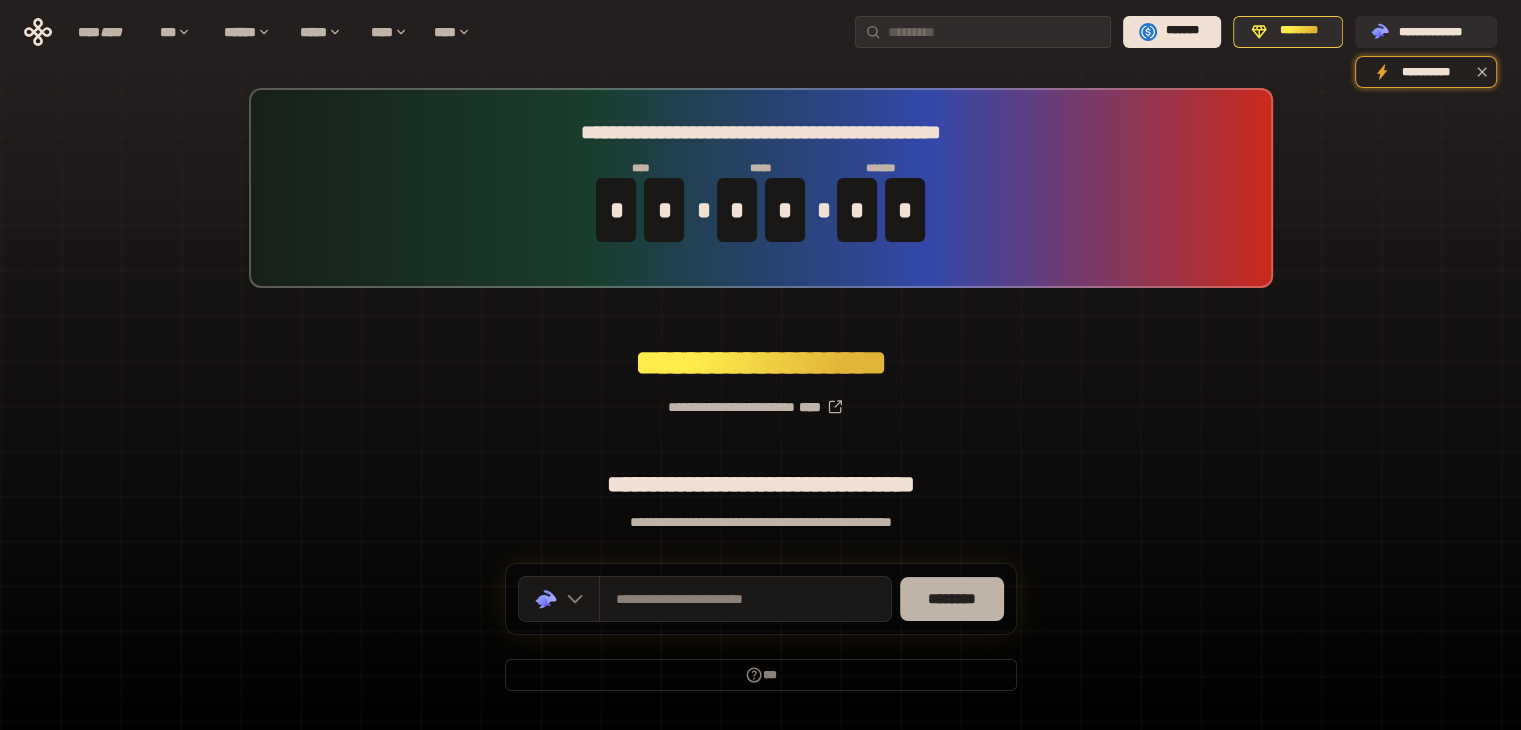 click on "********" at bounding box center [952, 599] 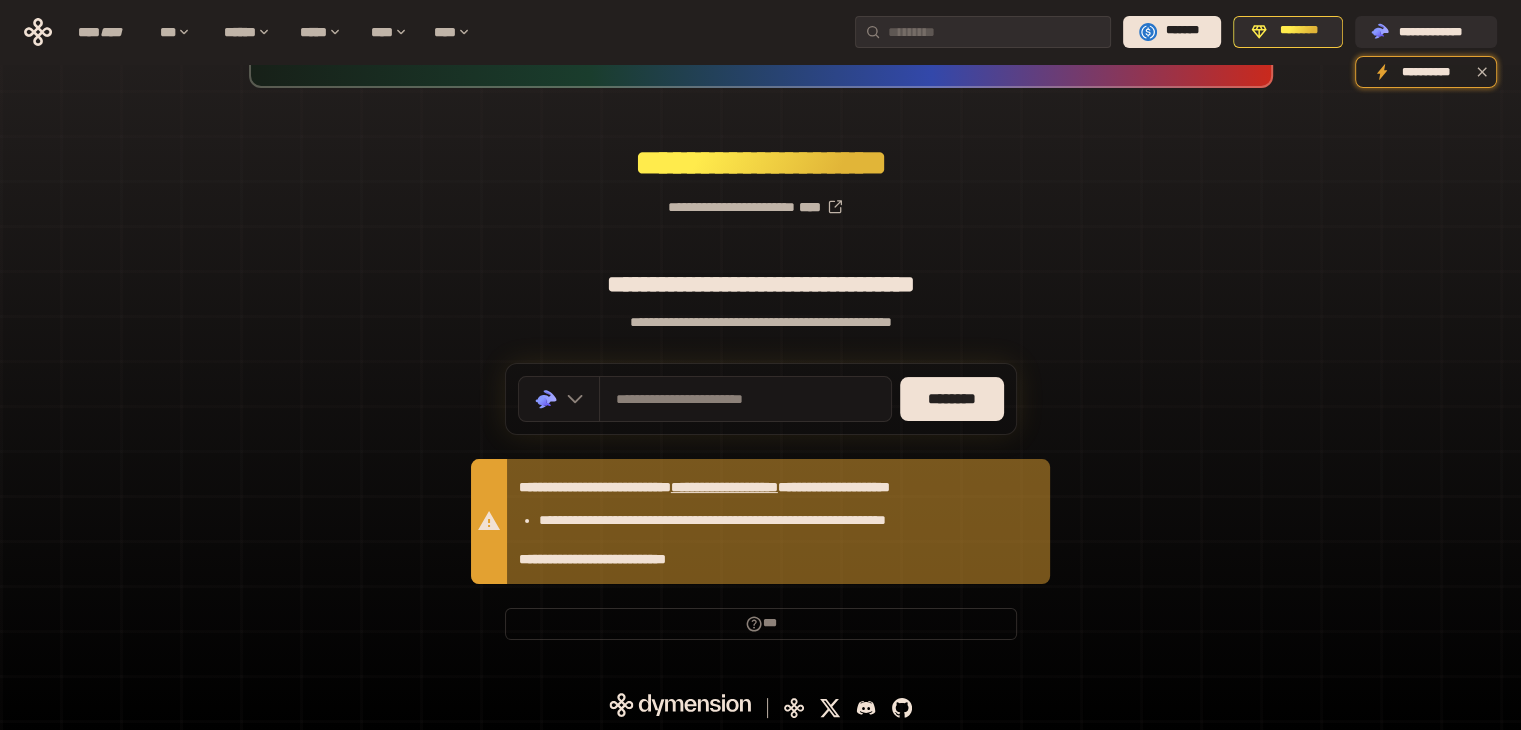 scroll, scrollTop: 201, scrollLeft: 0, axis: vertical 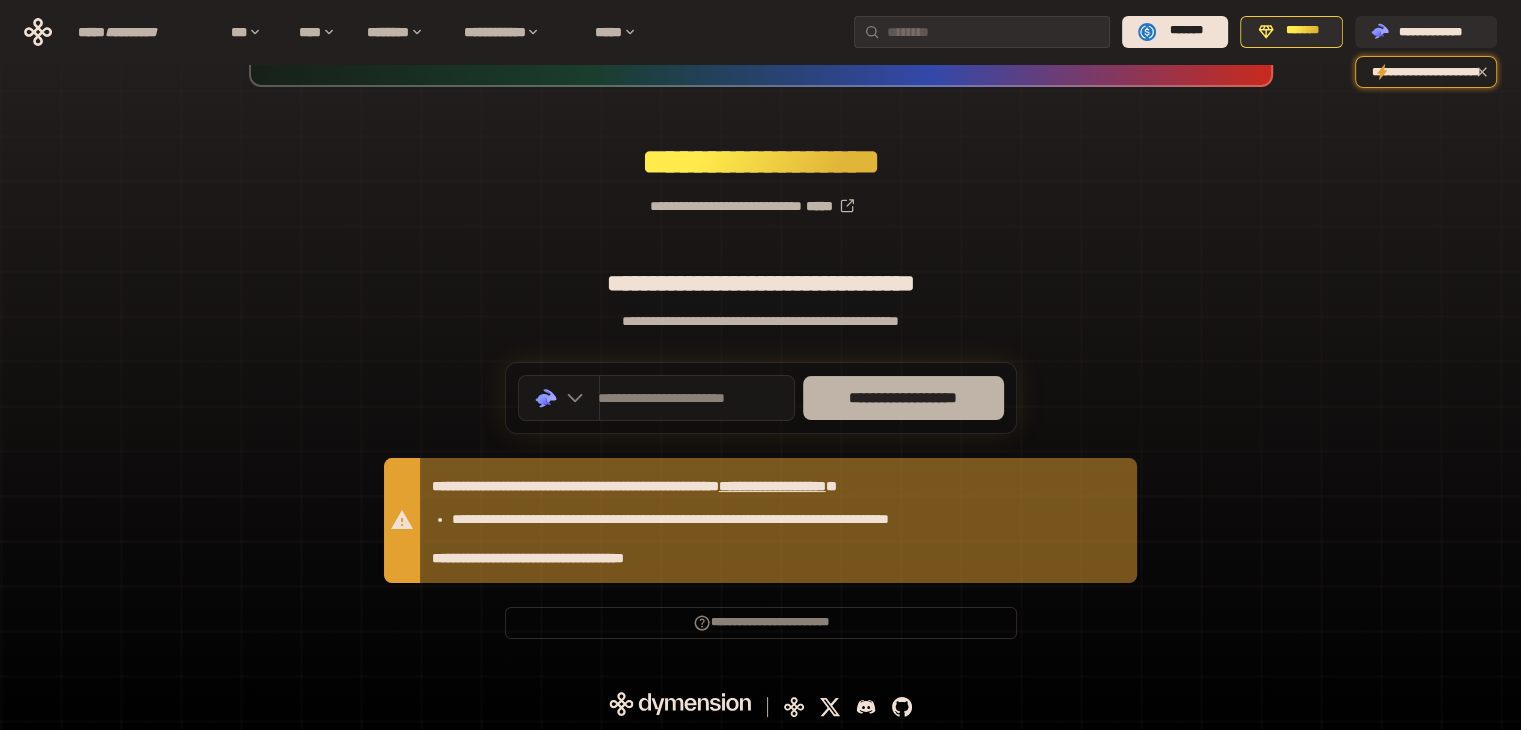 click on "**********" at bounding box center (903, 398) 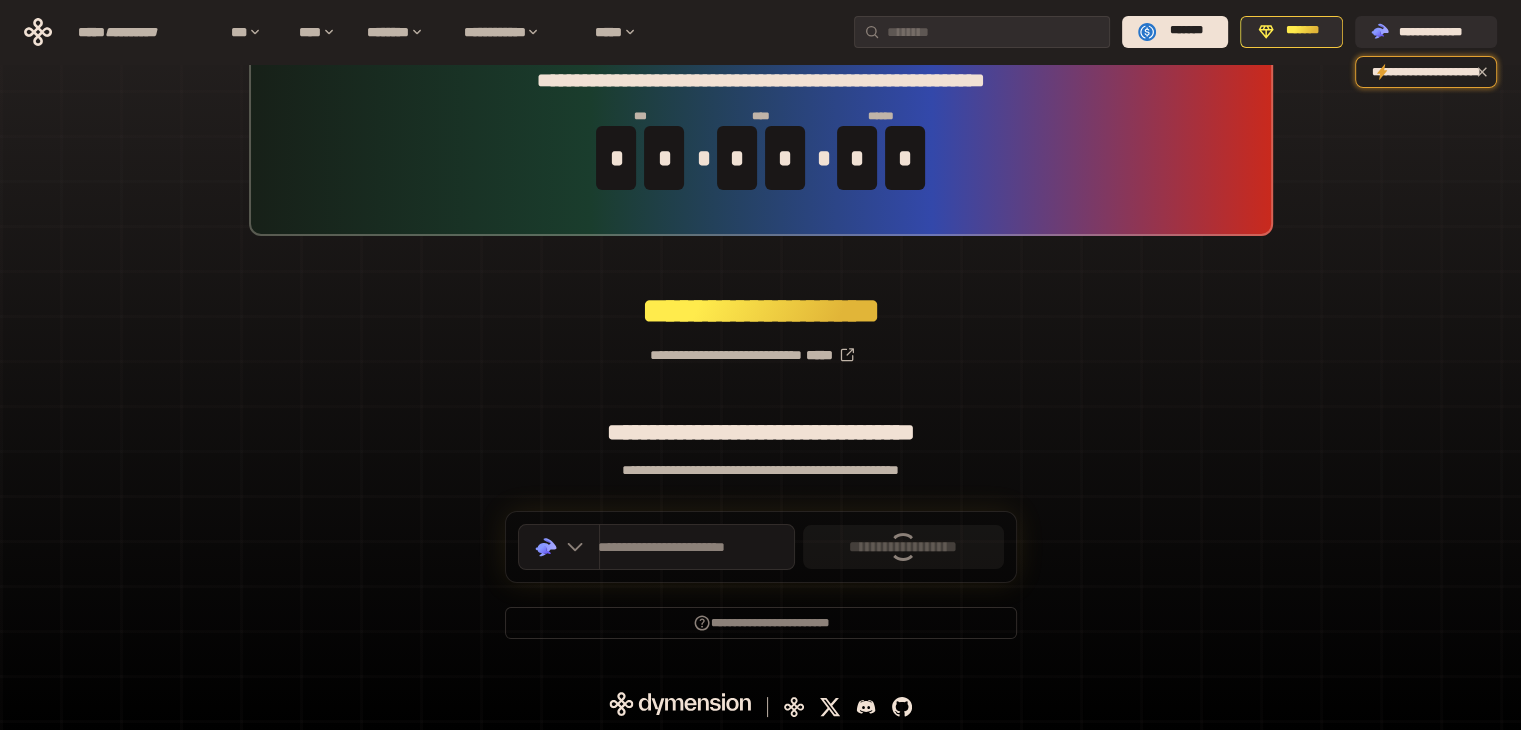 scroll, scrollTop: 201, scrollLeft: 0, axis: vertical 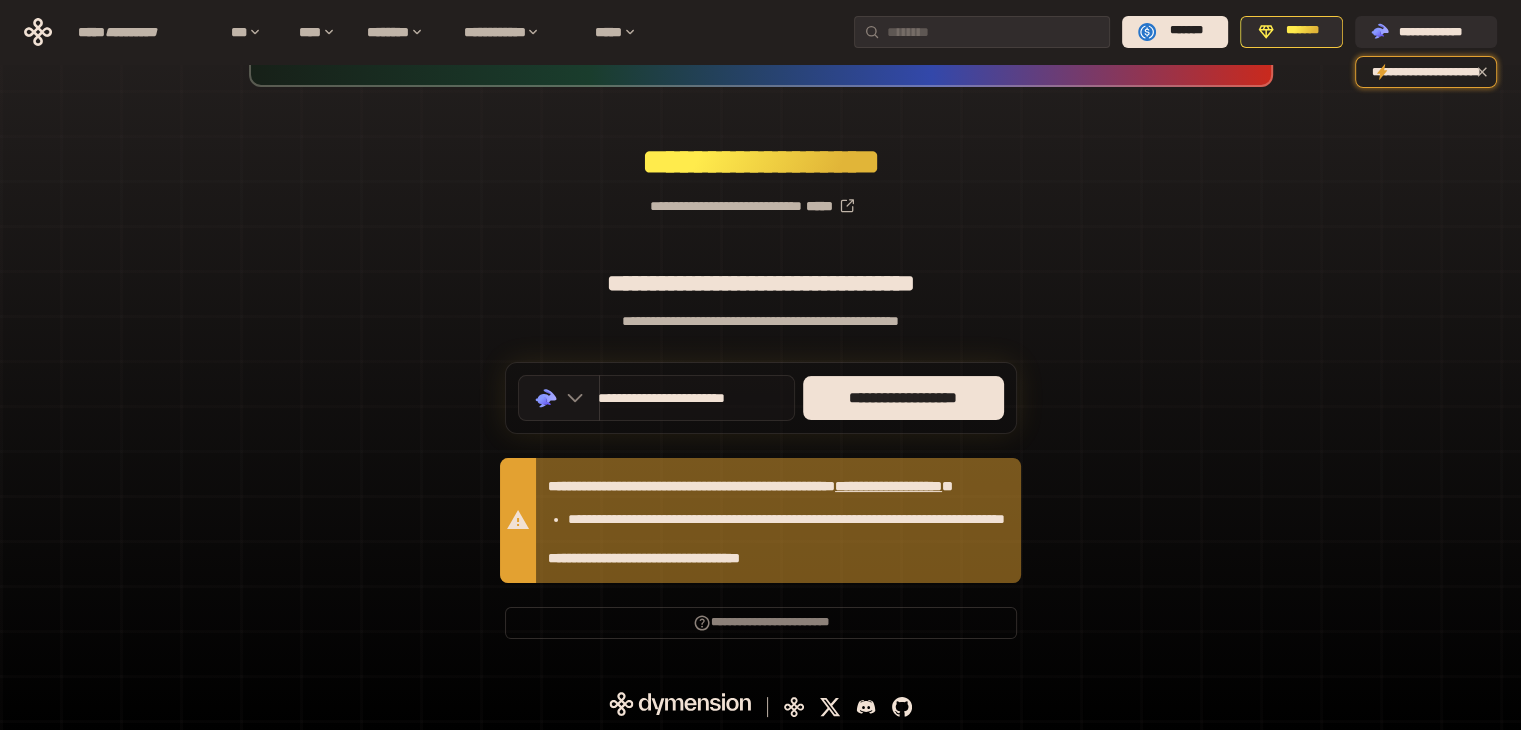 click on "**********" at bounding box center (661, 398) 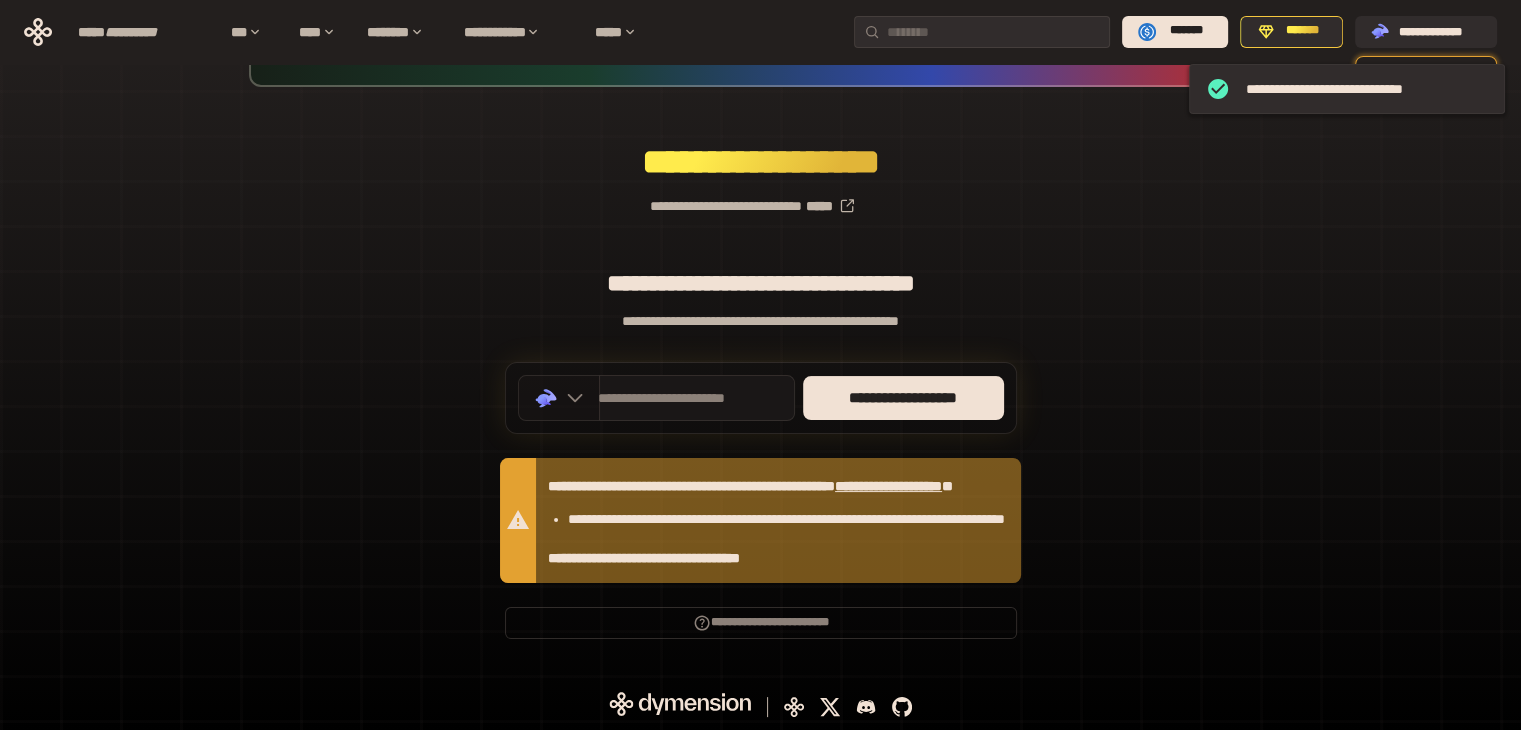 click 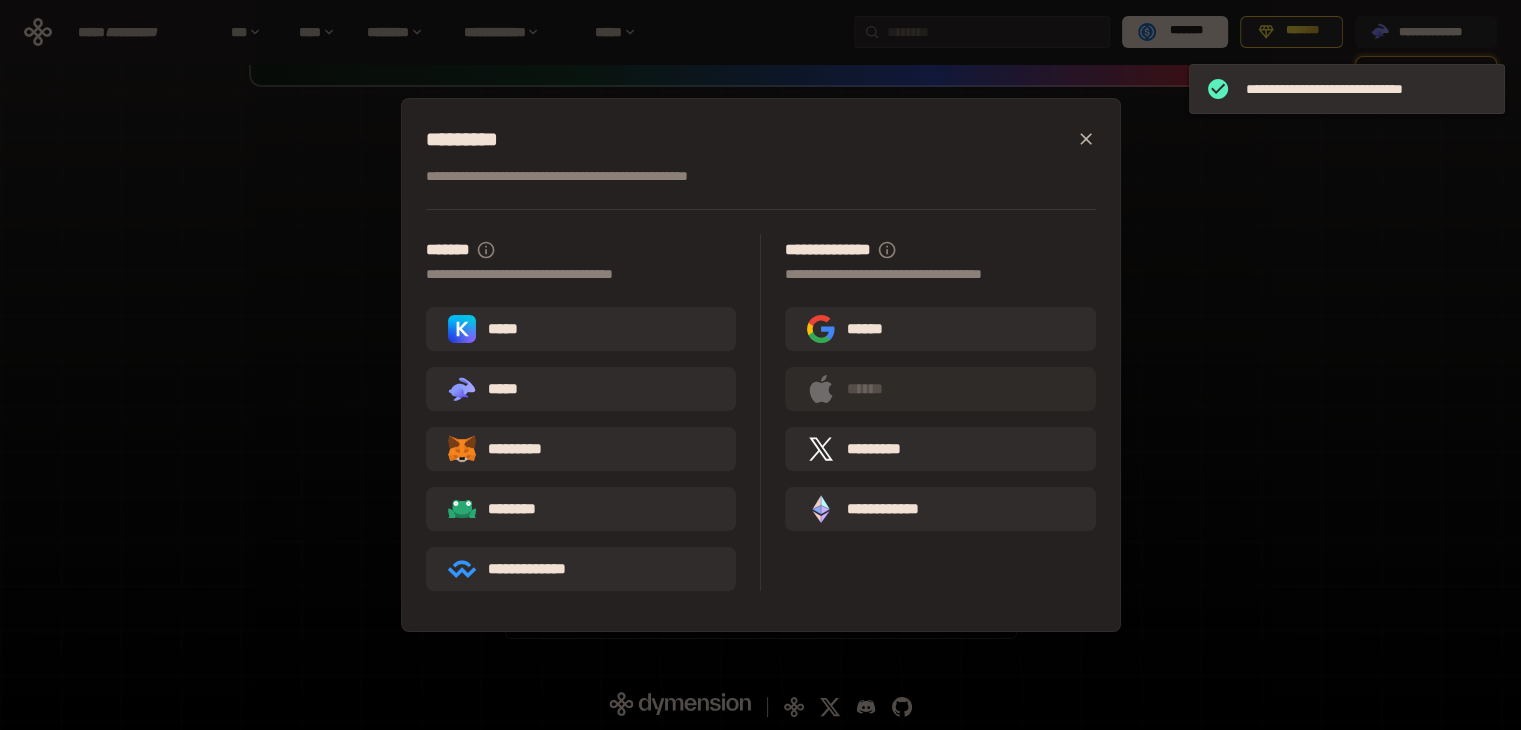 click on "**********" at bounding box center (760, 365) 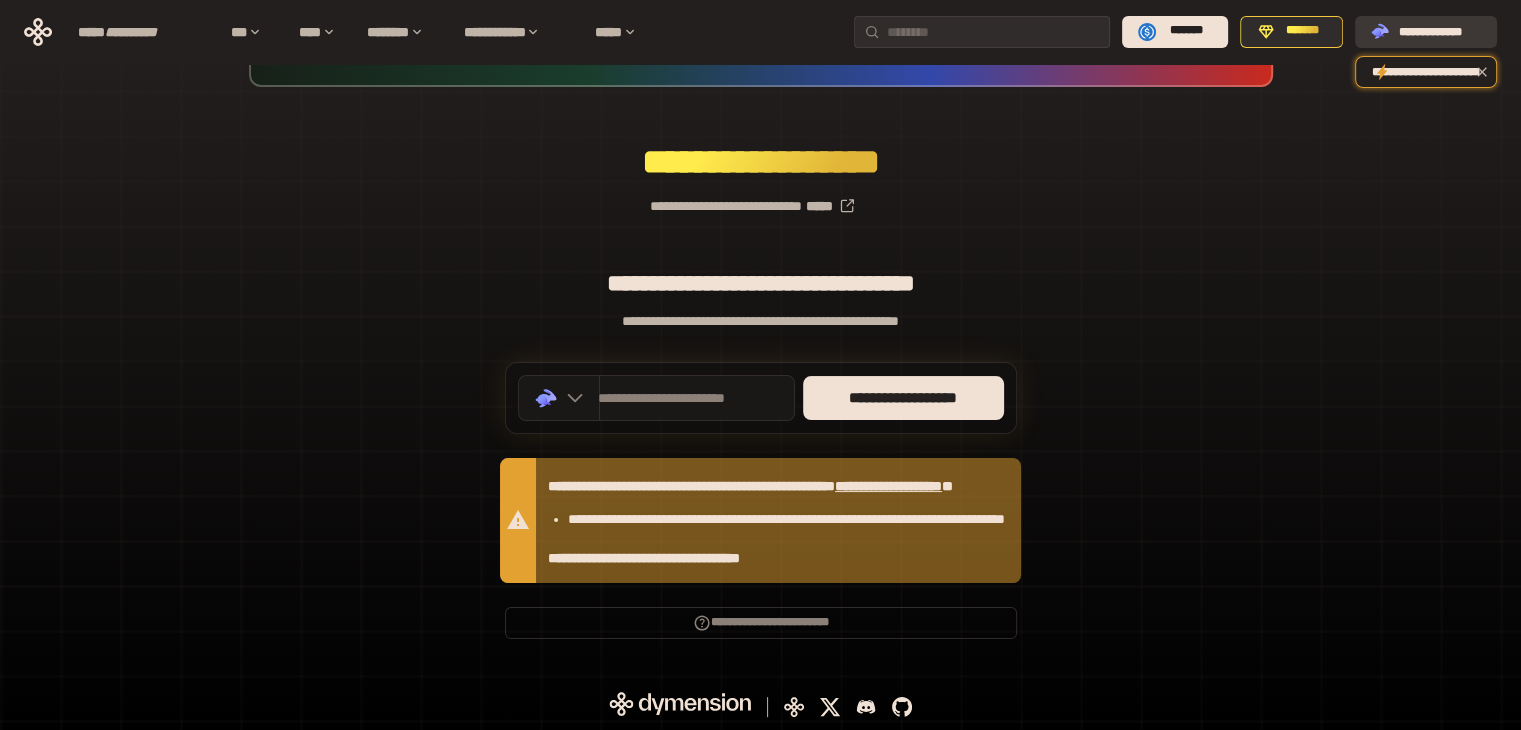 click on "**********" at bounding box center [1430, 32] 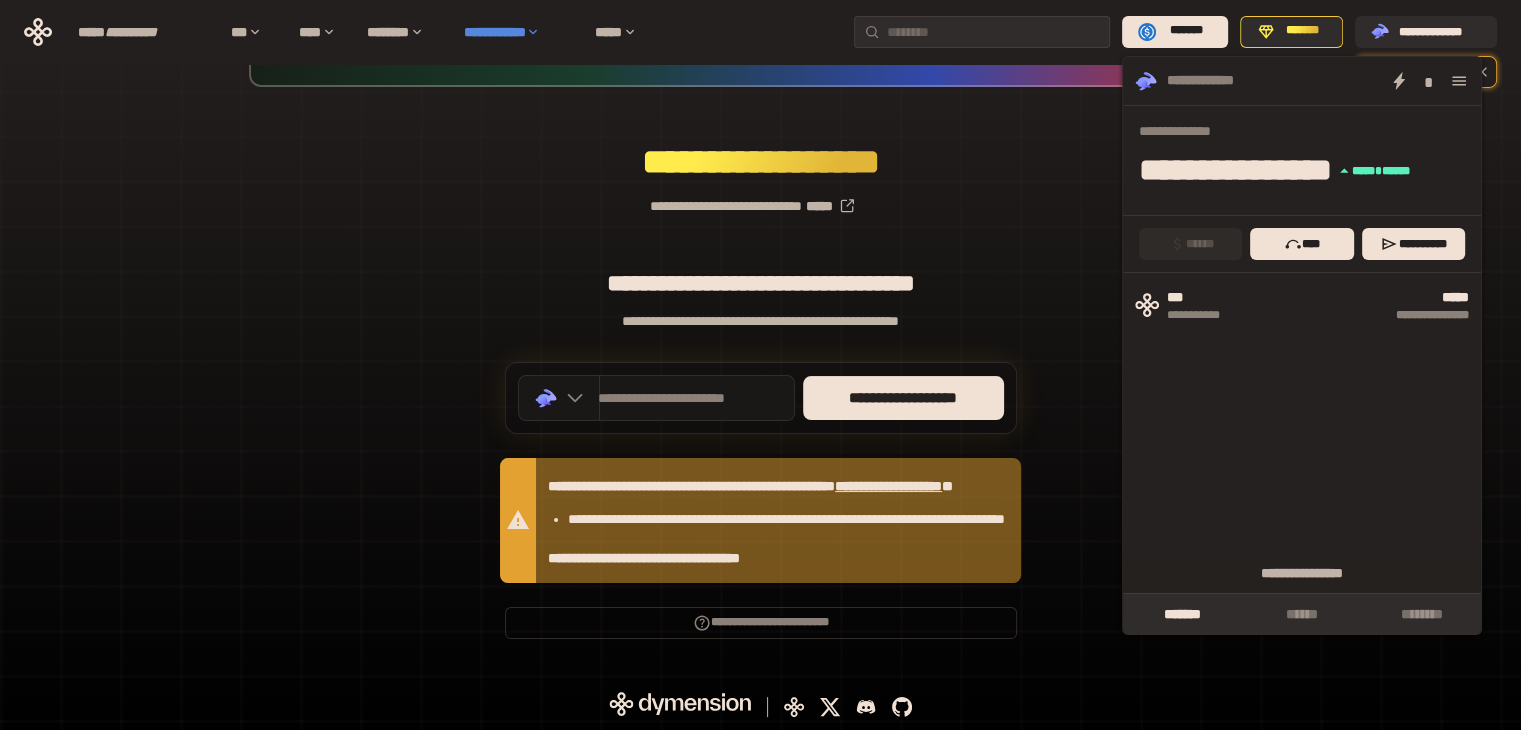 click on "**********" at bounding box center [519, 32] 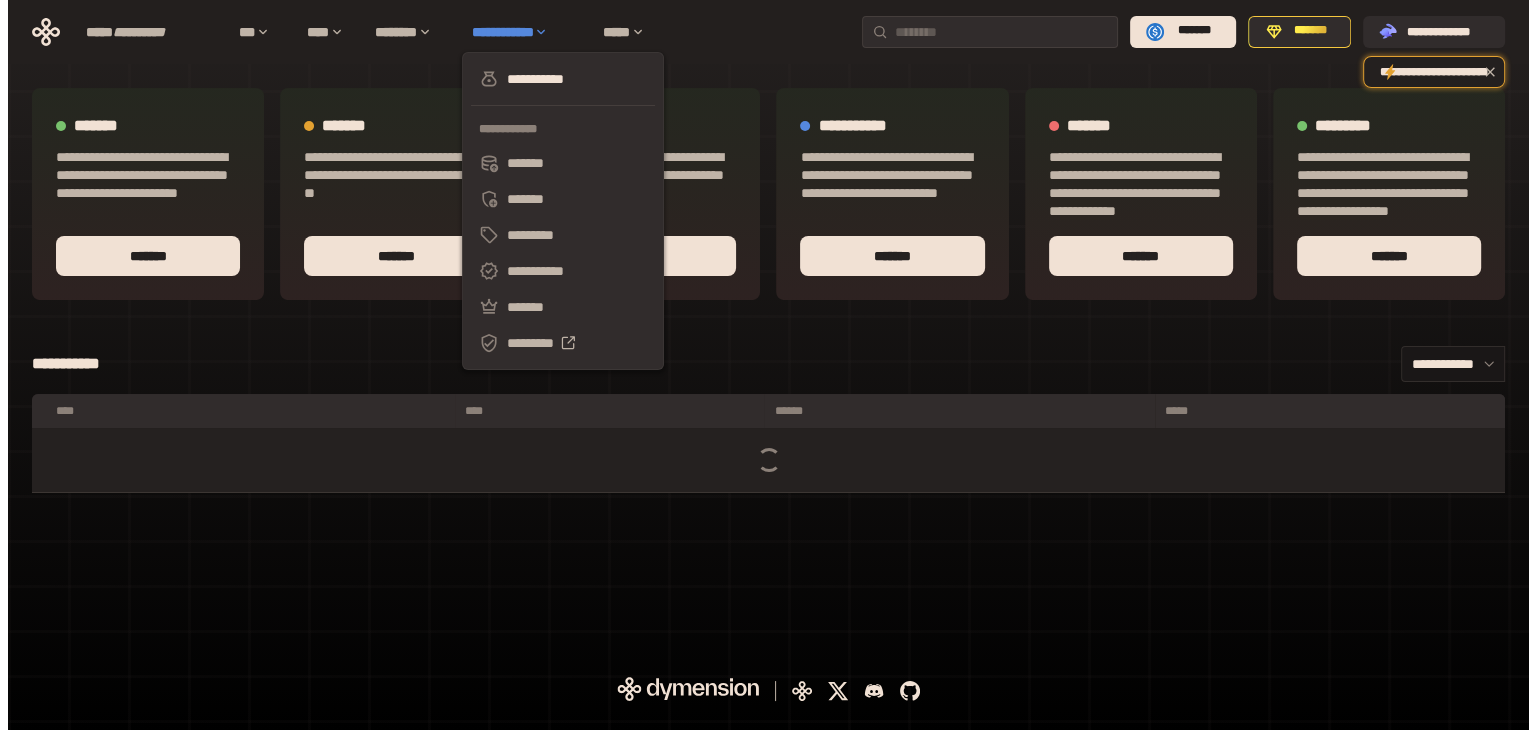 scroll, scrollTop: 0, scrollLeft: 0, axis: both 